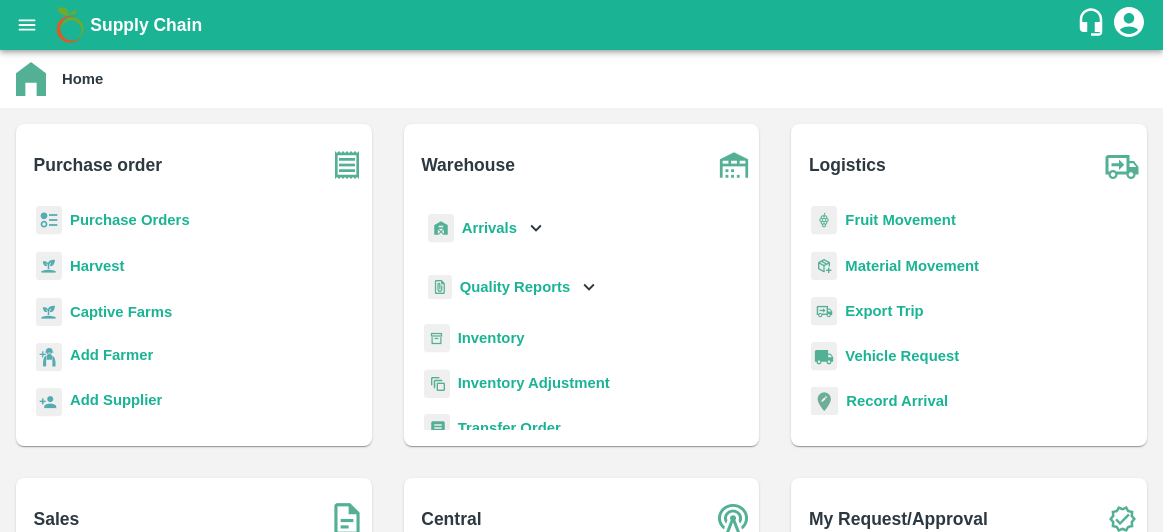 scroll, scrollTop: 0, scrollLeft: 0, axis: both 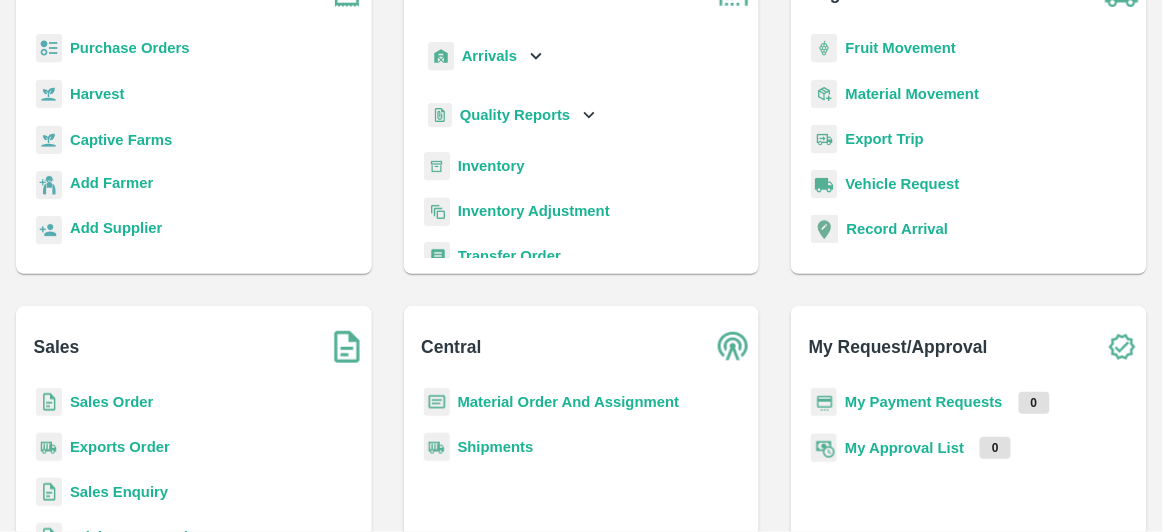 click on "Sales Order" at bounding box center [111, 402] 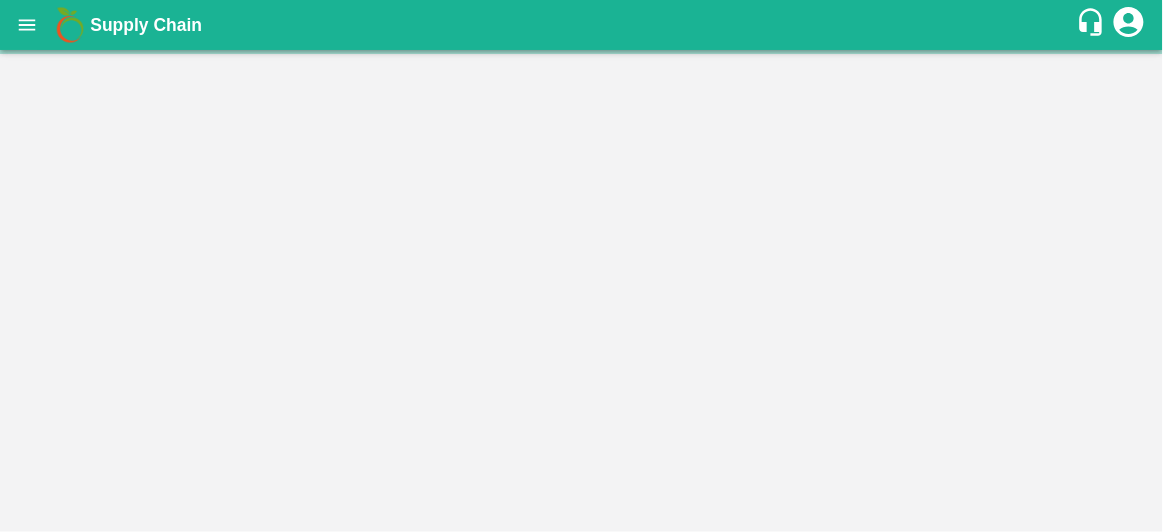 scroll, scrollTop: 0, scrollLeft: 0, axis: both 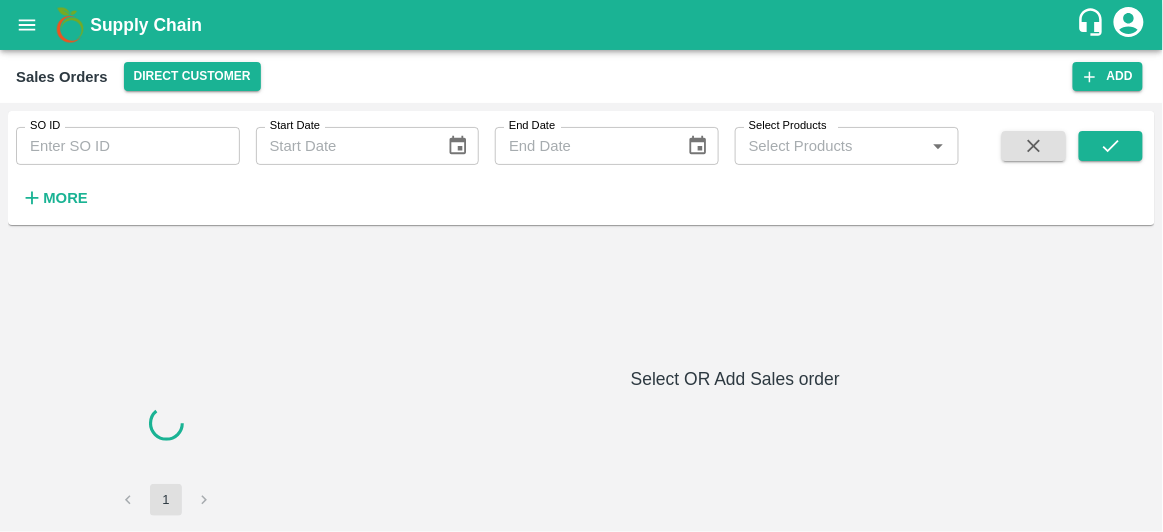 click on "SO ID" at bounding box center (128, 146) 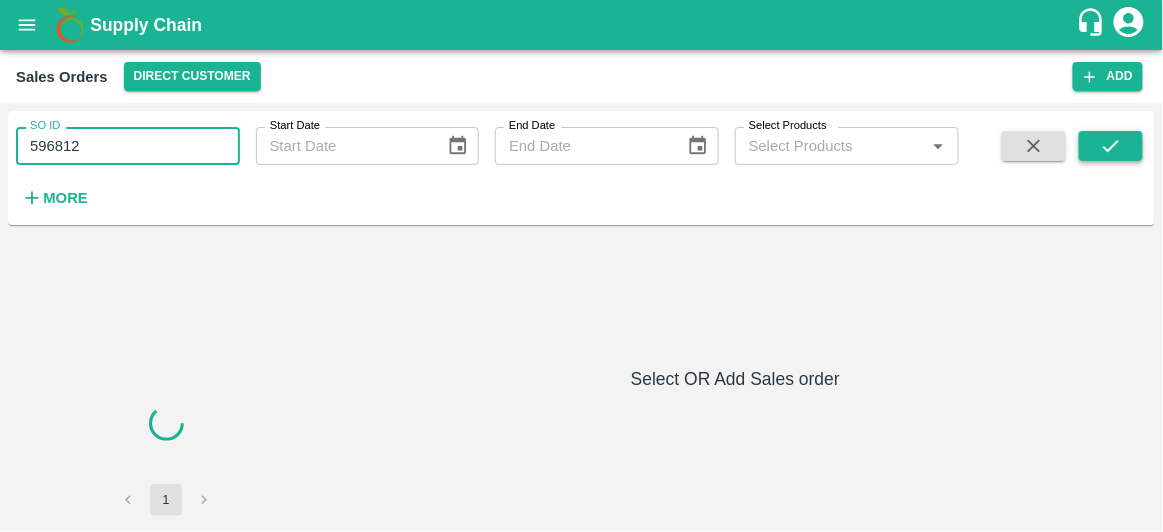 type on "596812" 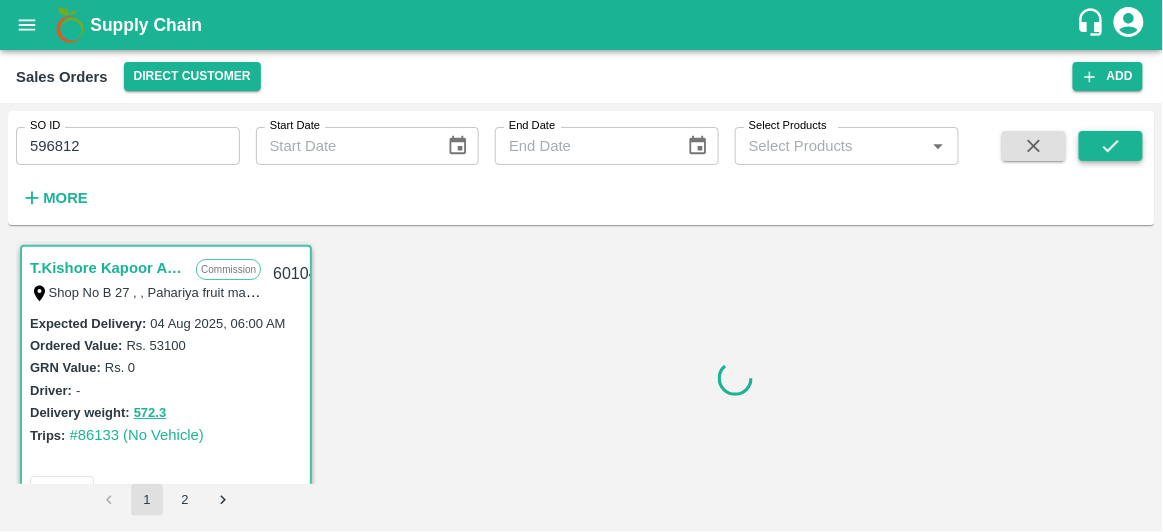 scroll, scrollTop: 6, scrollLeft: 0, axis: vertical 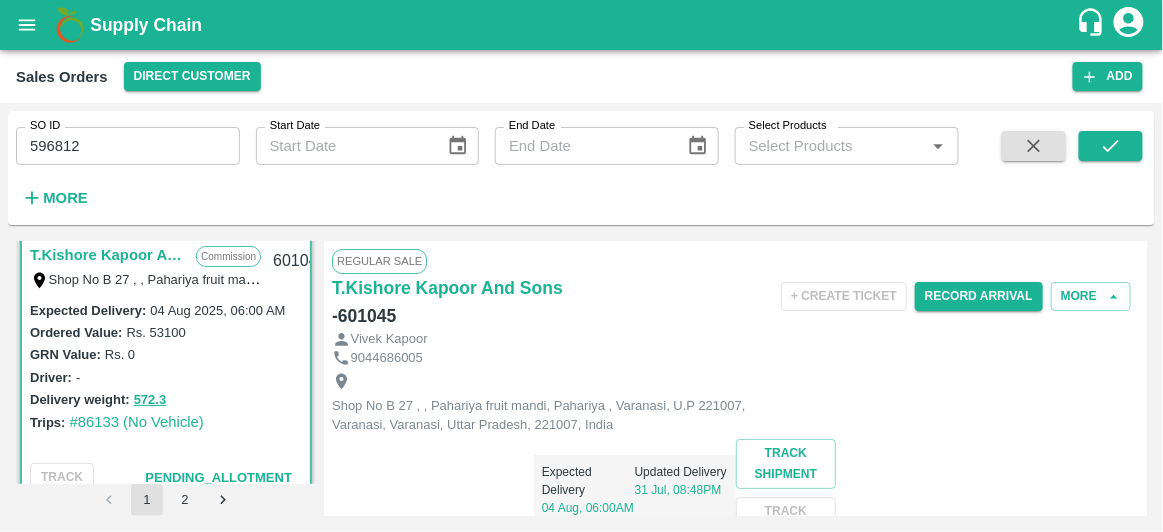 type 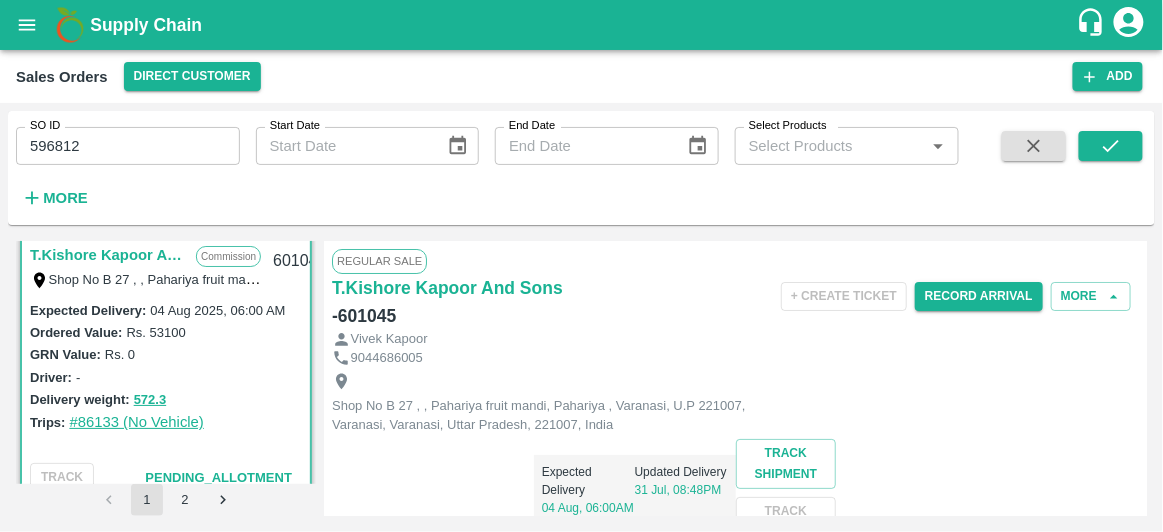 click on "#86133 (No Vehicle)" at bounding box center [136, 422] 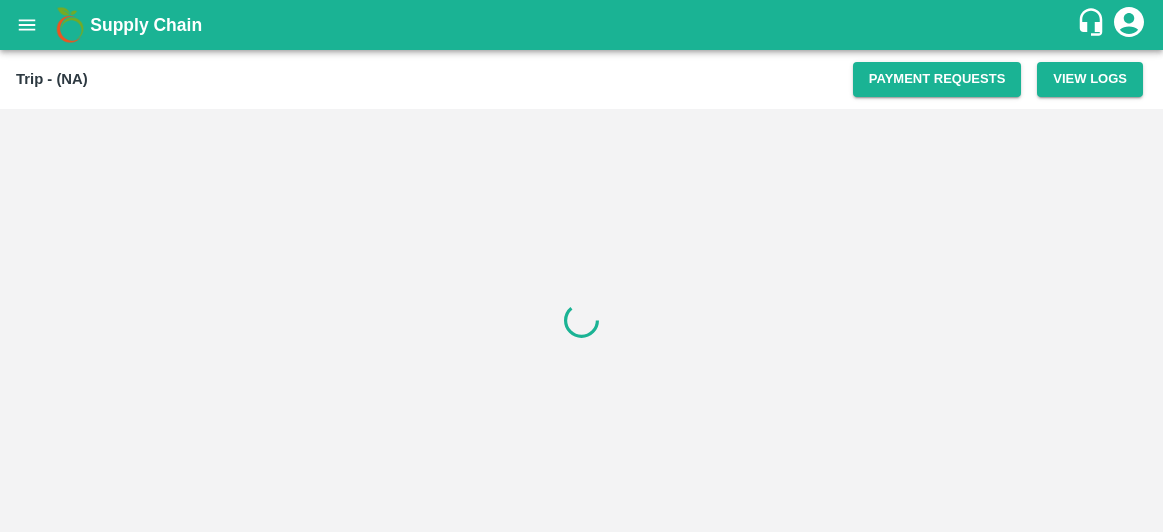 scroll, scrollTop: 0, scrollLeft: 0, axis: both 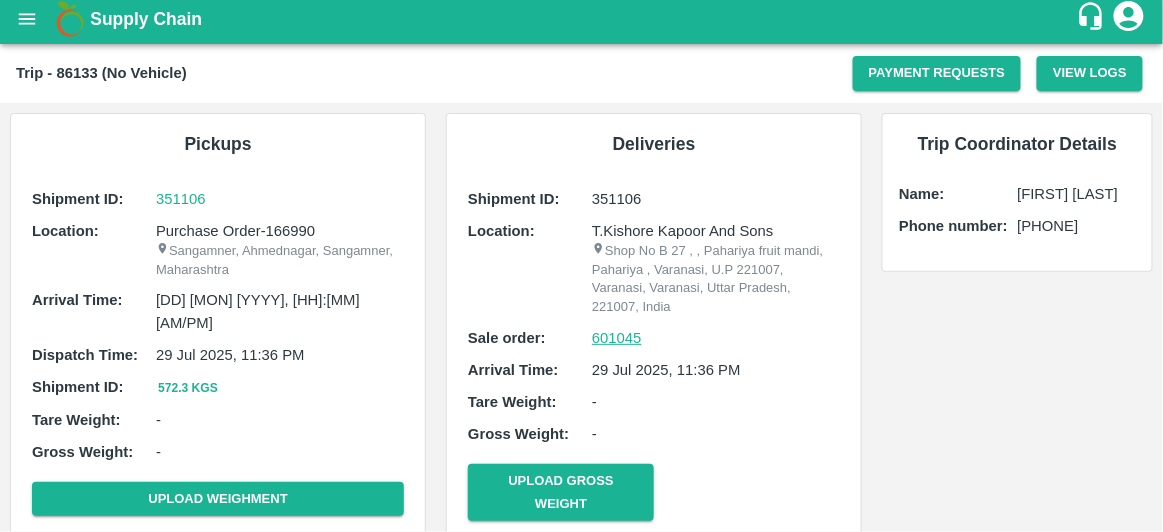 click on "601045" at bounding box center (617, 338) 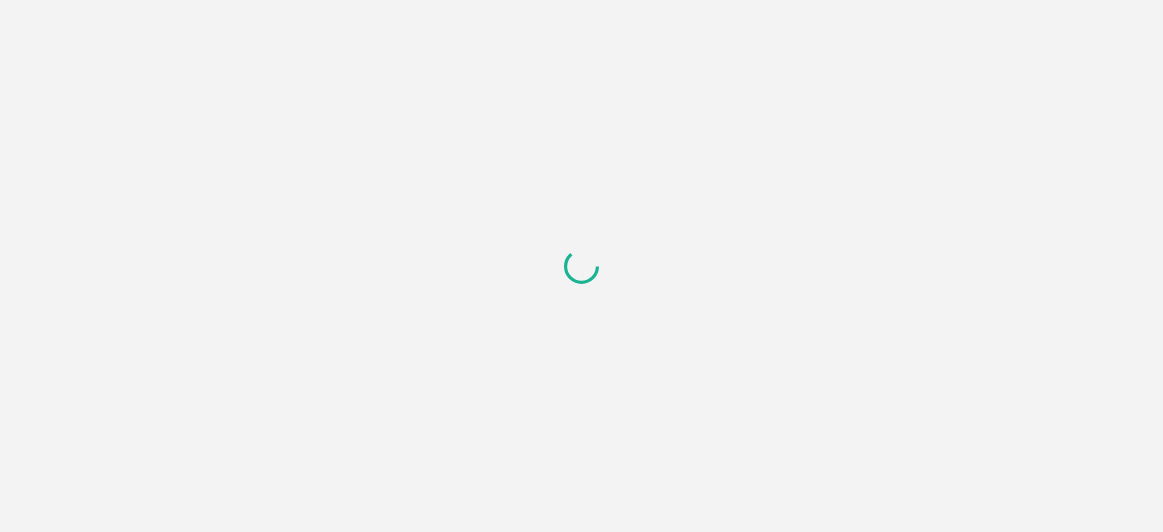 scroll, scrollTop: 0, scrollLeft: 0, axis: both 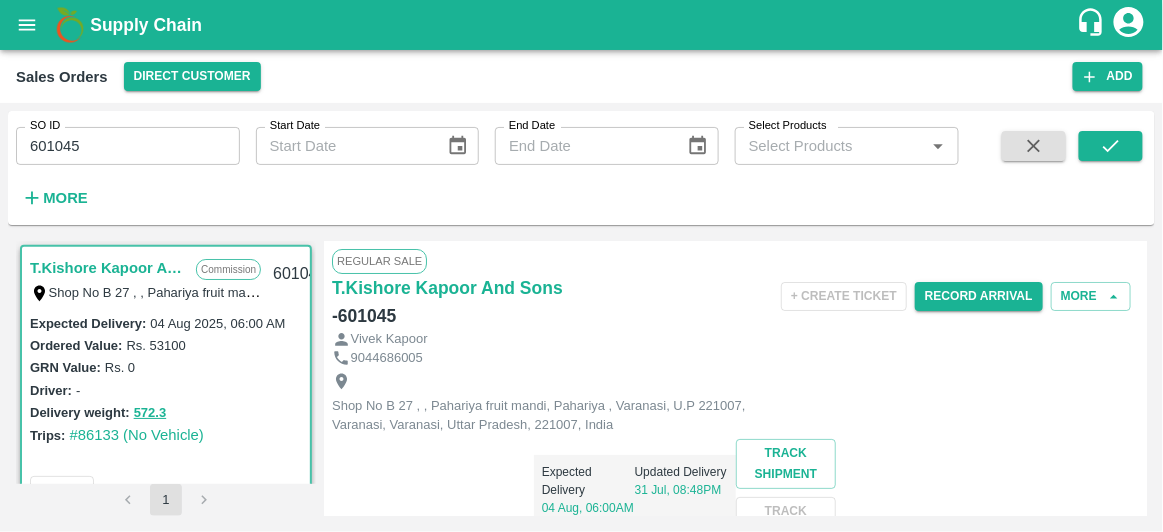 click on "601045" at bounding box center [128, 146] 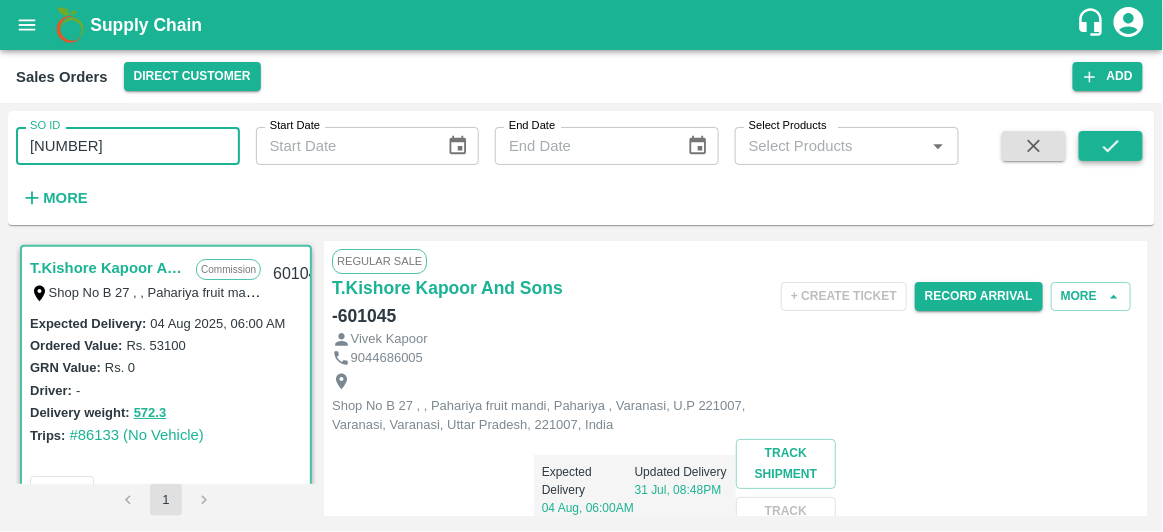 click 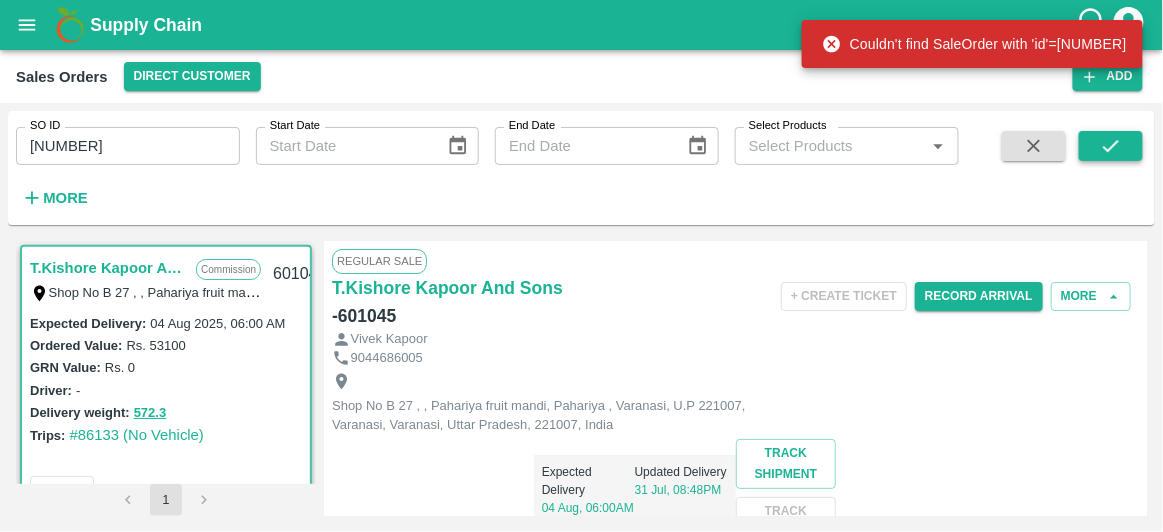 click 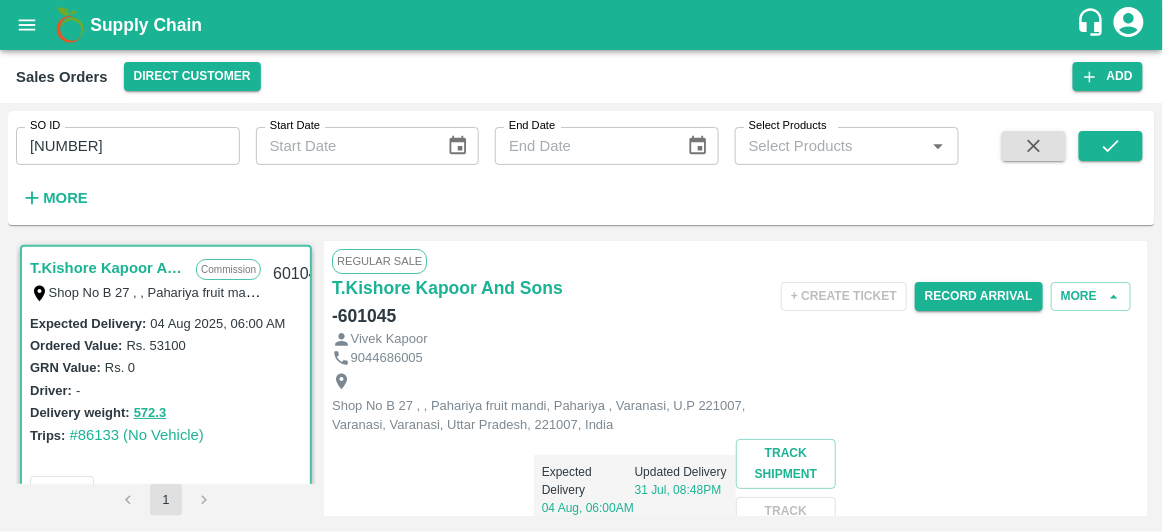 click on "569812" at bounding box center (128, 146) 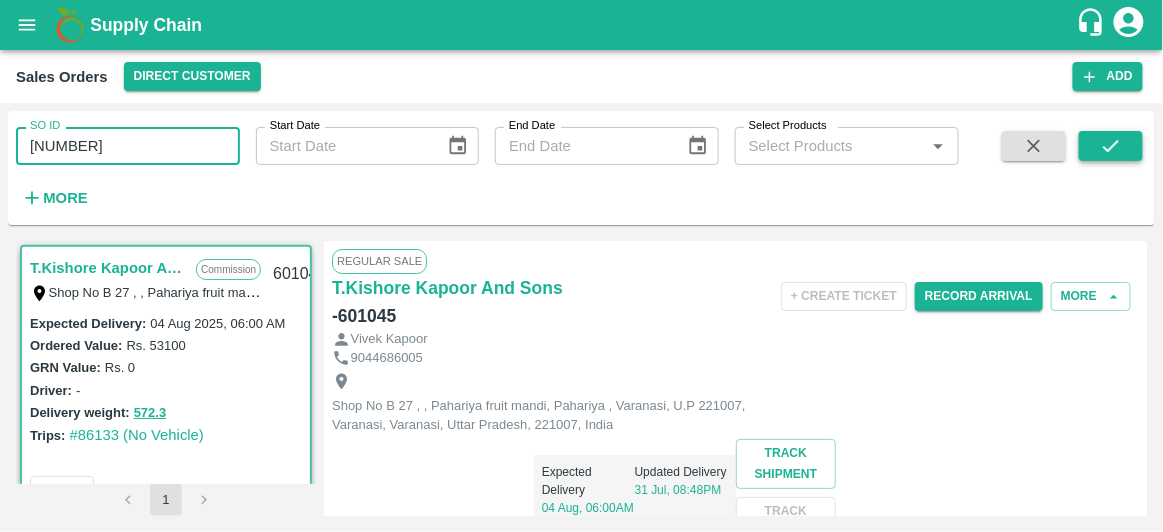 type on "596812" 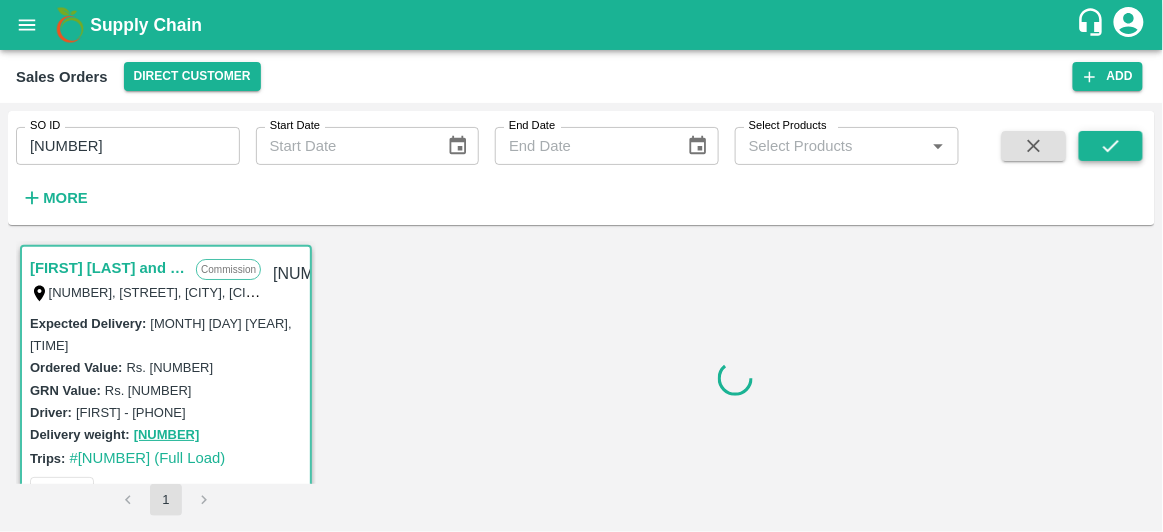 scroll, scrollTop: 6, scrollLeft: 0, axis: vertical 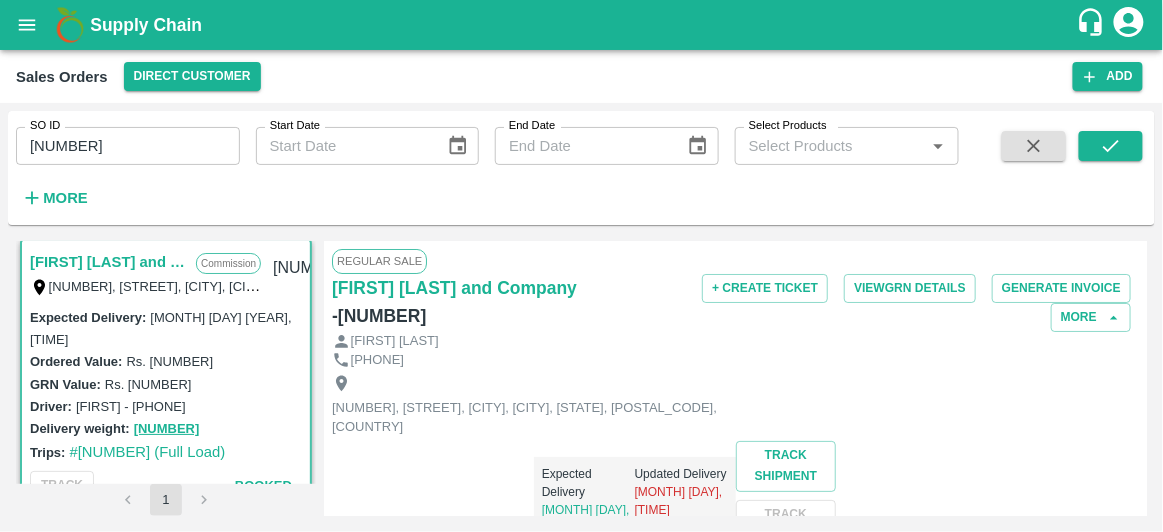 type 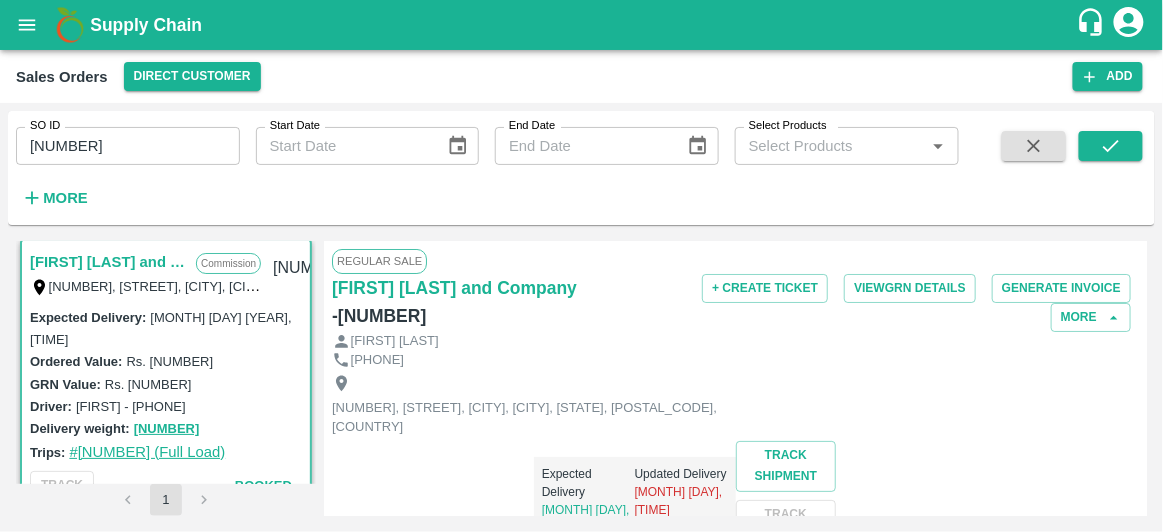 click on "#82437 (Full Load)" at bounding box center [147, 452] 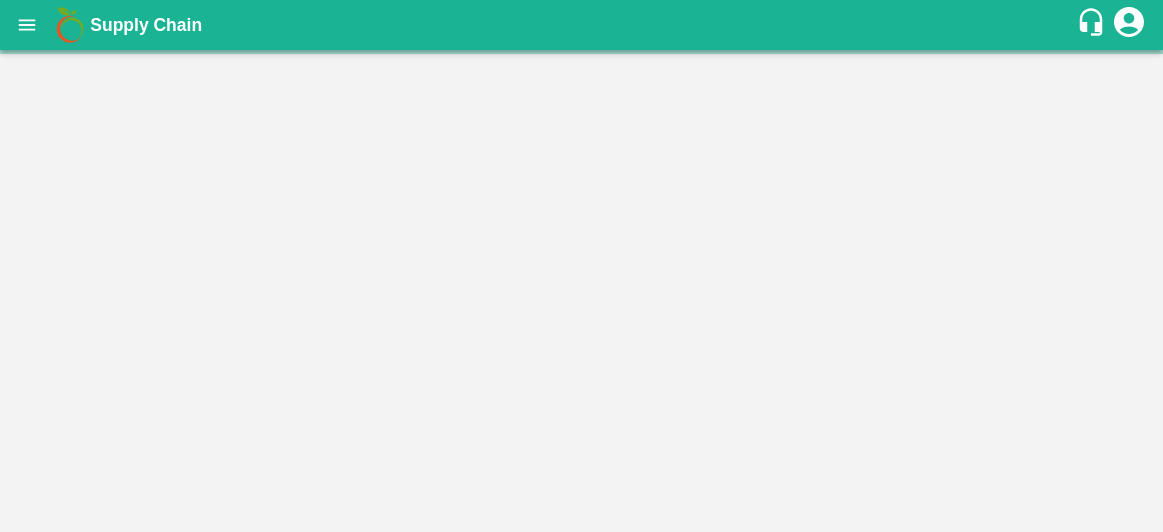 scroll, scrollTop: 0, scrollLeft: 0, axis: both 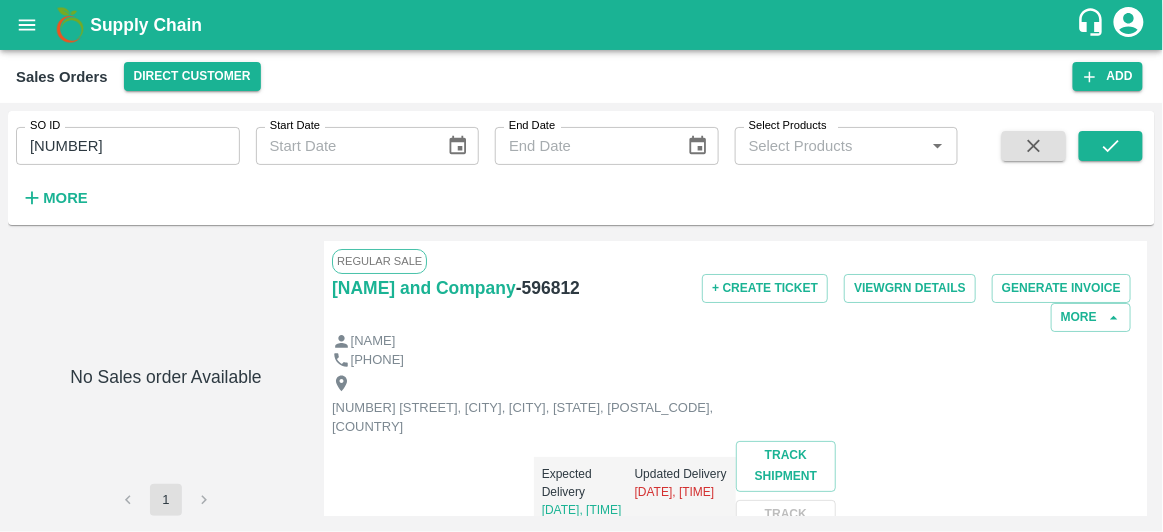click on "Supply Chain" at bounding box center (146, 25) 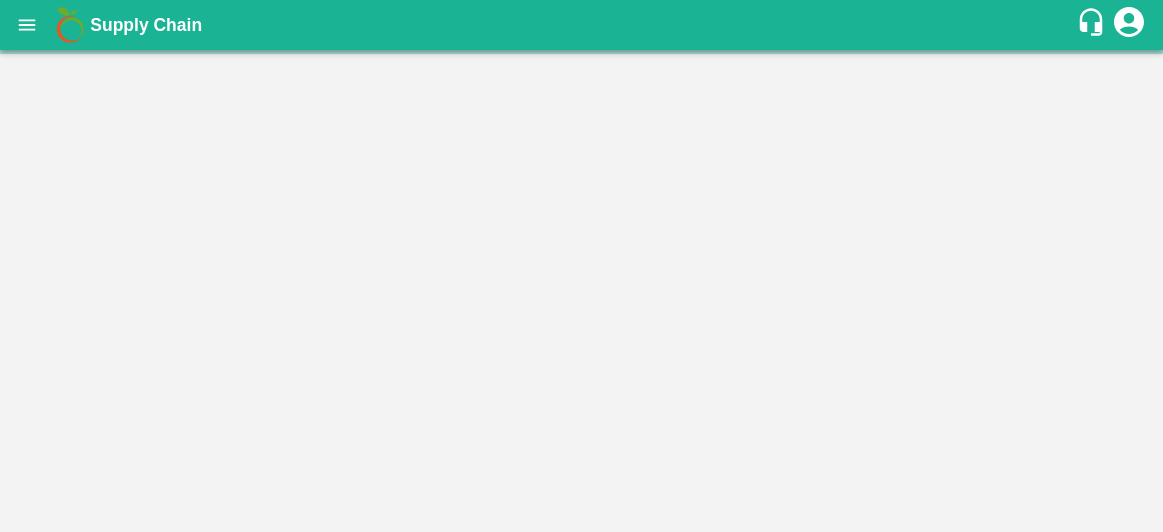 scroll, scrollTop: 0, scrollLeft: 0, axis: both 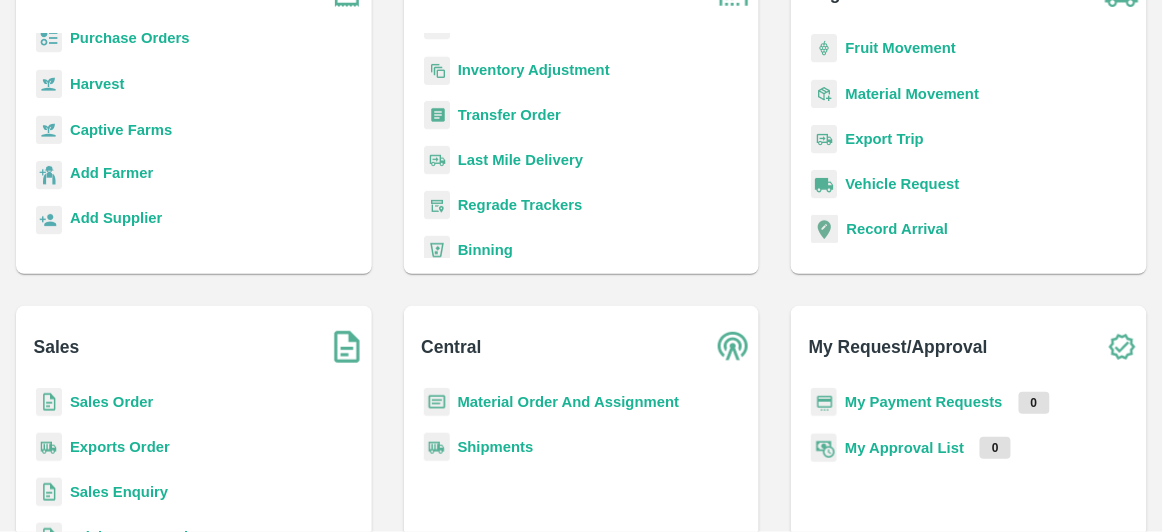 click on "Sales Order" at bounding box center [111, 402] 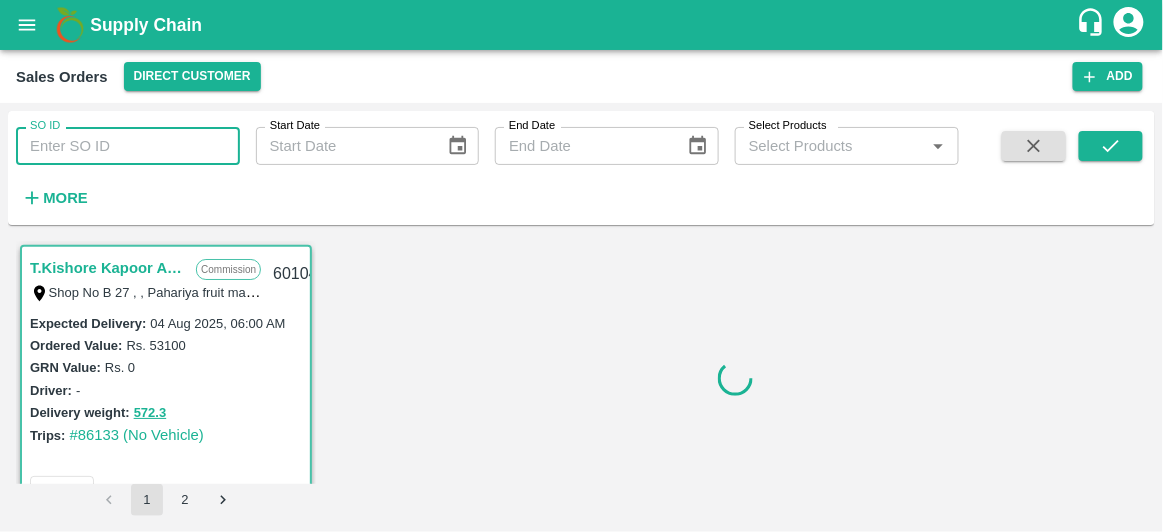 click on "SO ID" at bounding box center [128, 146] 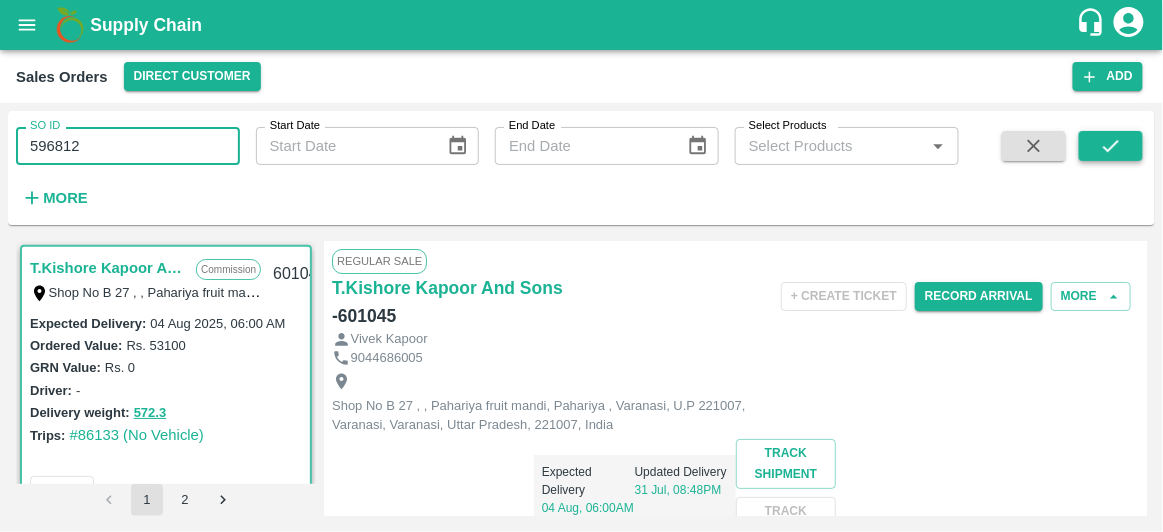 type on "596812" 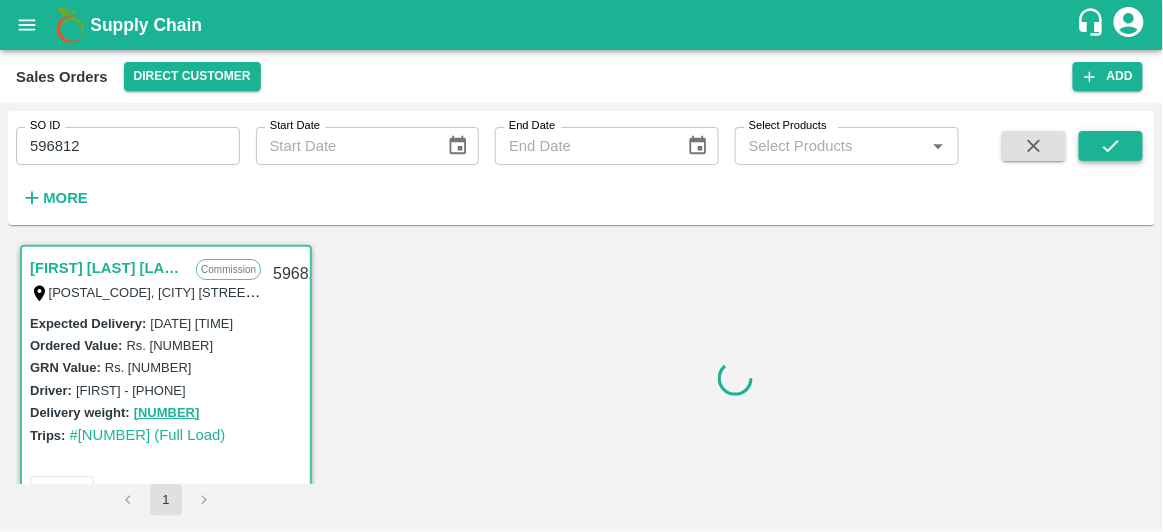 scroll, scrollTop: 6, scrollLeft: 0, axis: vertical 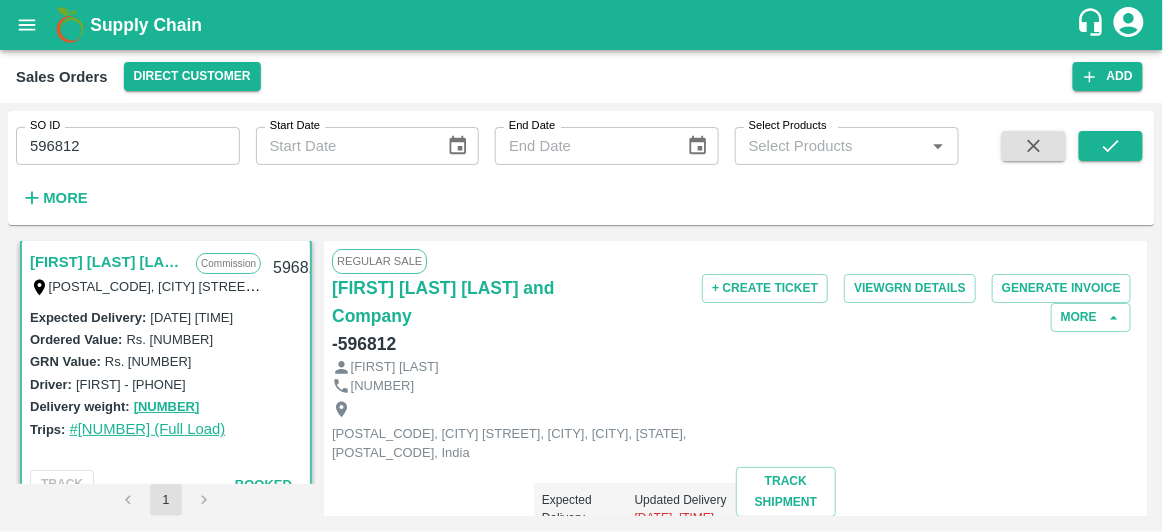 click on "#82437 (Full Load)" at bounding box center (147, 429) 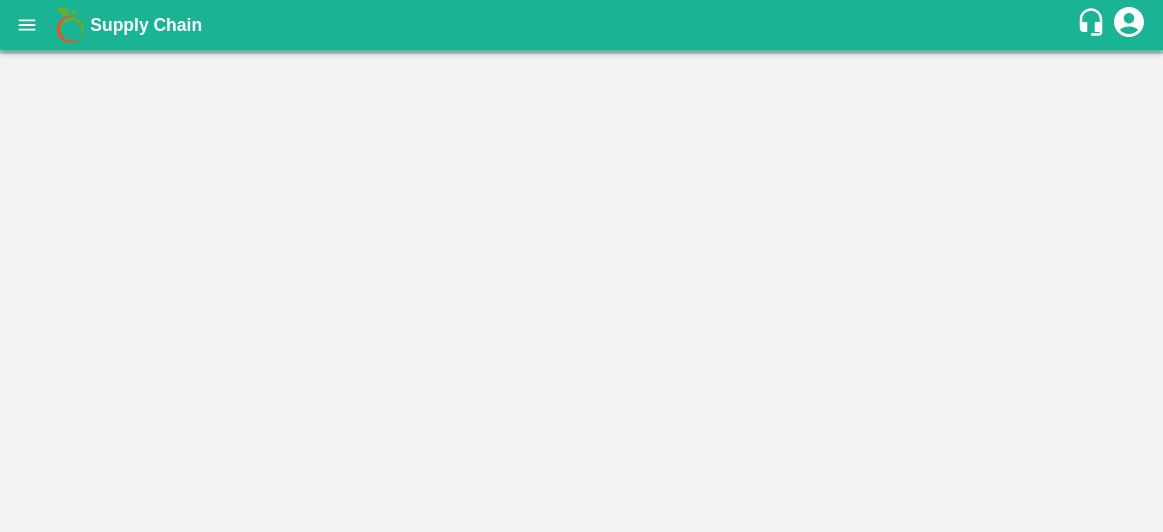 scroll, scrollTop: 0, scrollLeft: 0, axis: both 